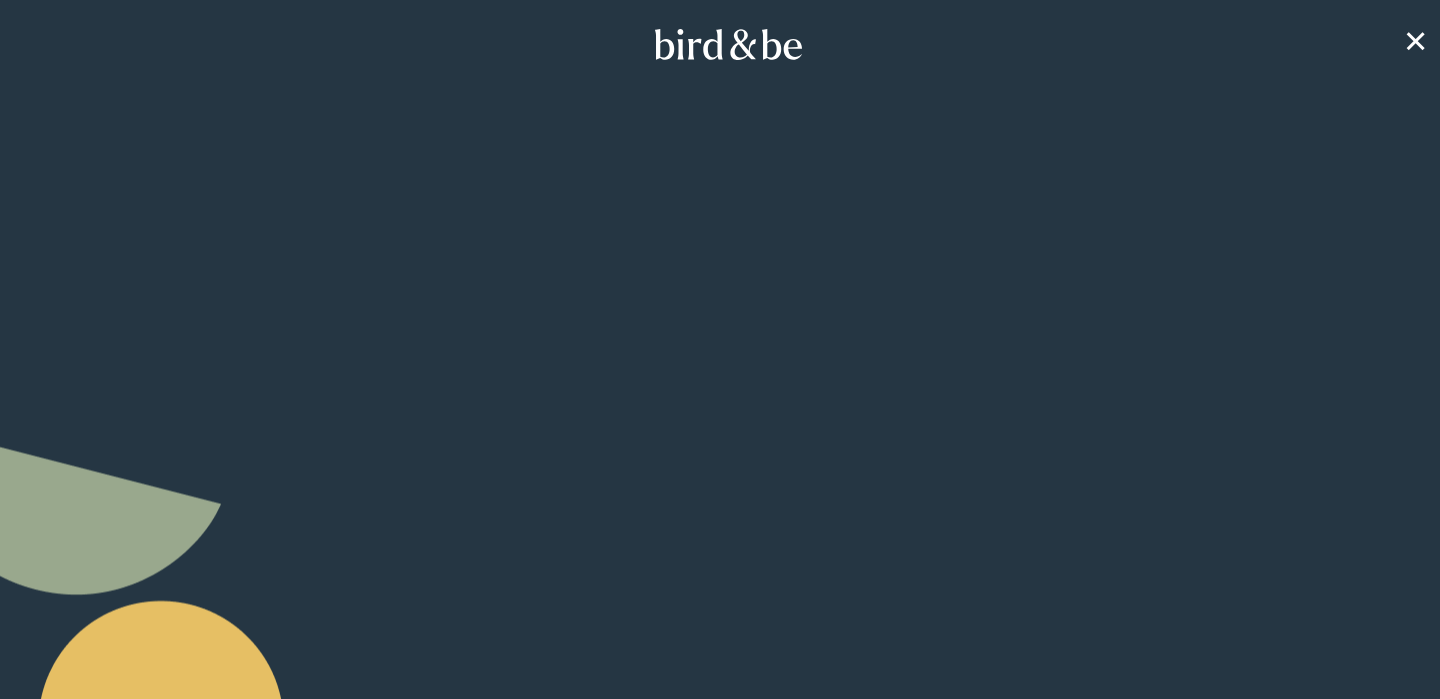 scroll, scrollTop: 0, scrollLeft: 0, axis: both 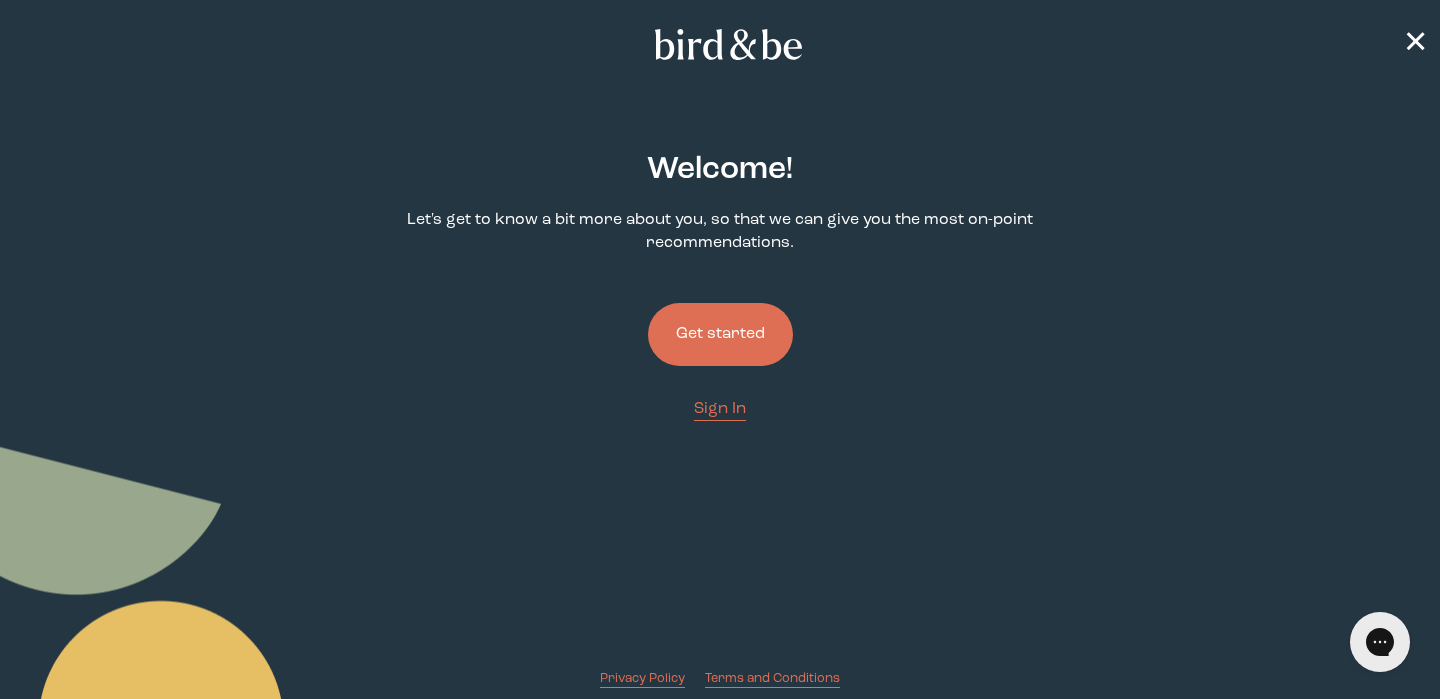 click on "Get started" at bounding box center (720, 334) 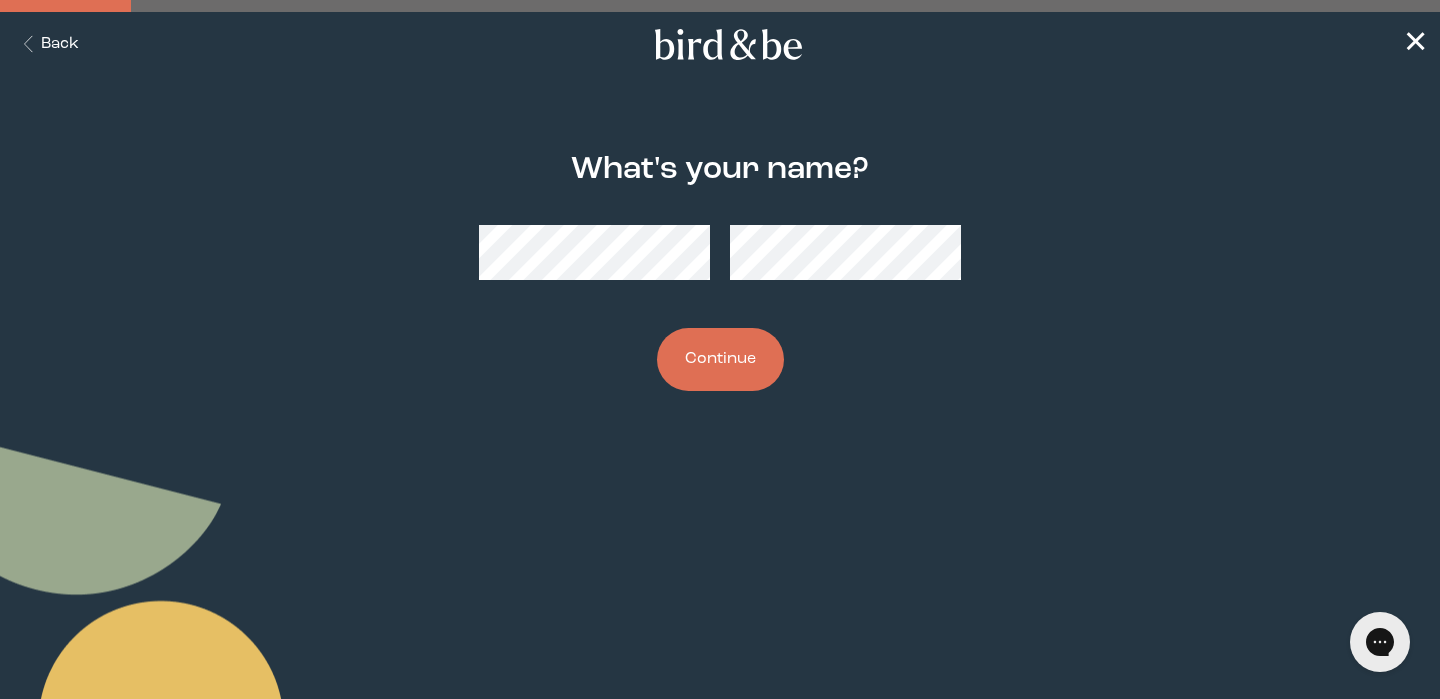 click on "Continue" at bounding box center (720, 359) 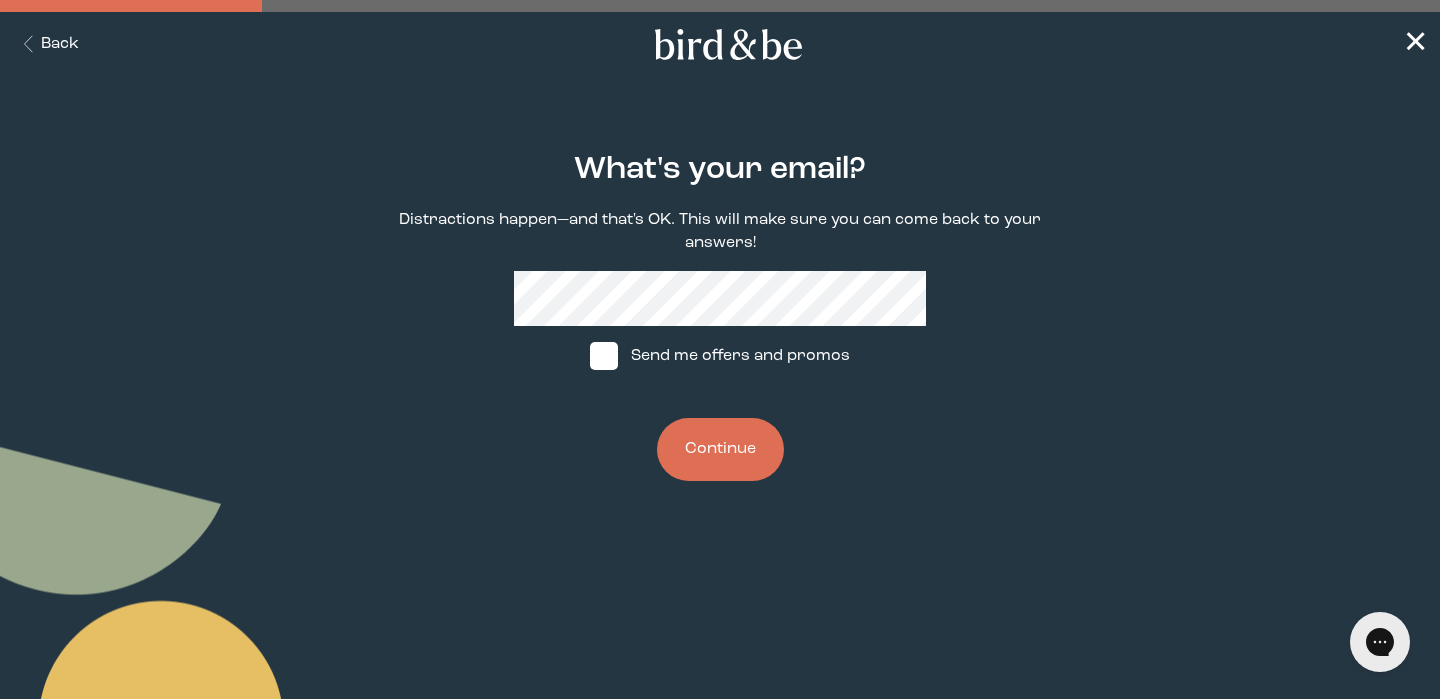 click on "Continue" at bounding box center (720, 449) 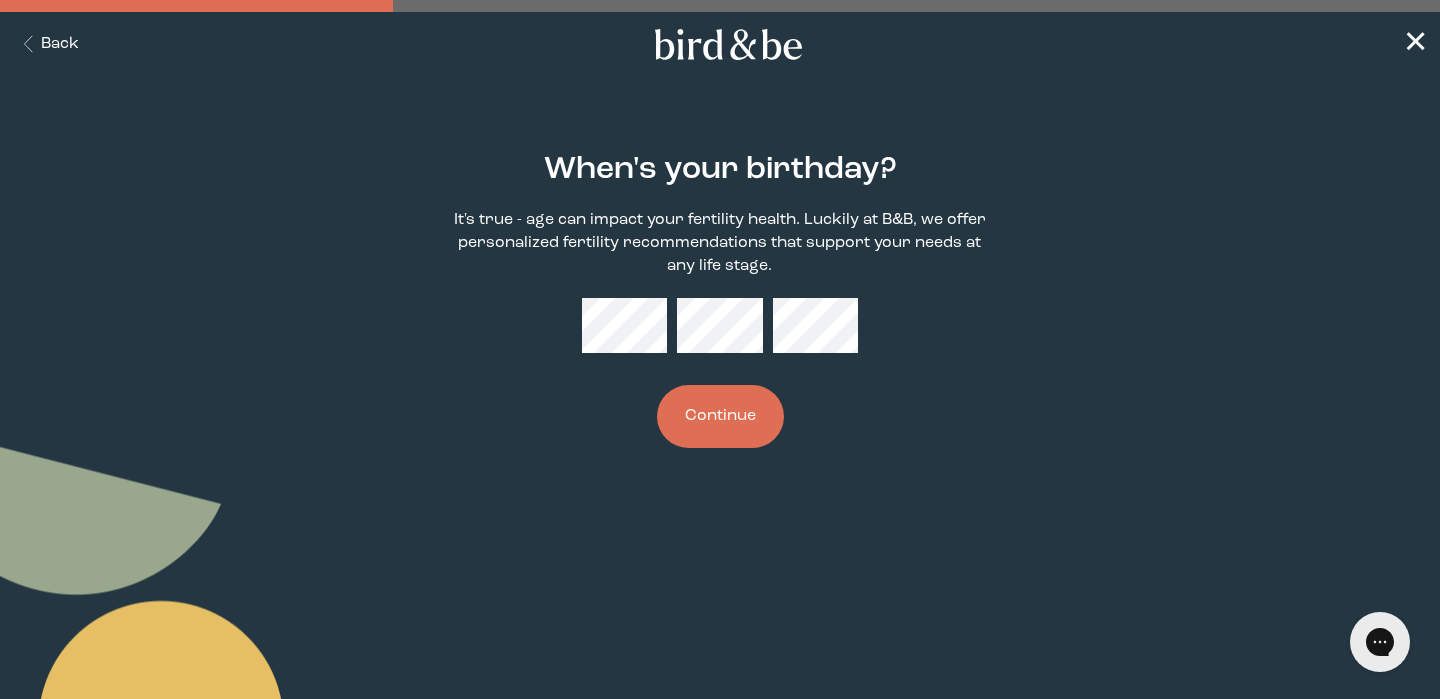 click on "Continue" at bounding box center (720, 416) 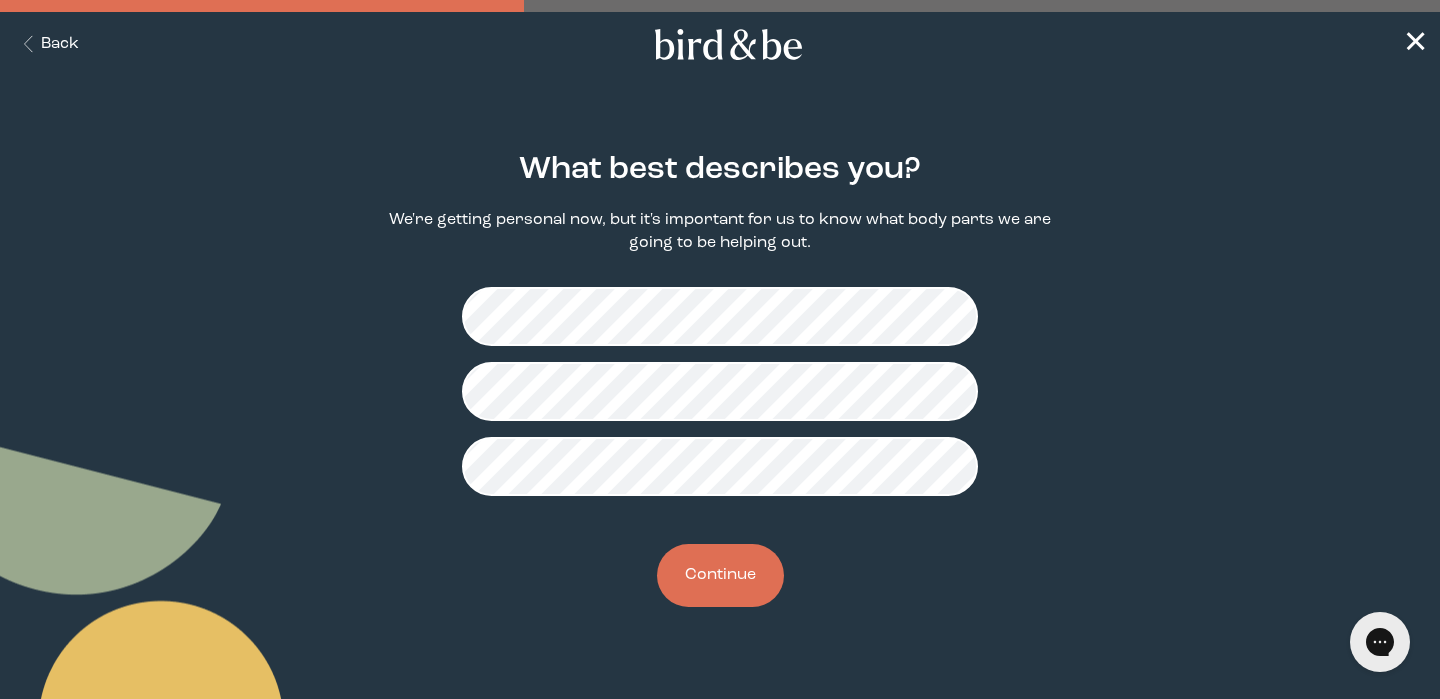 click on "Continue" at bounding box center [720, 575] 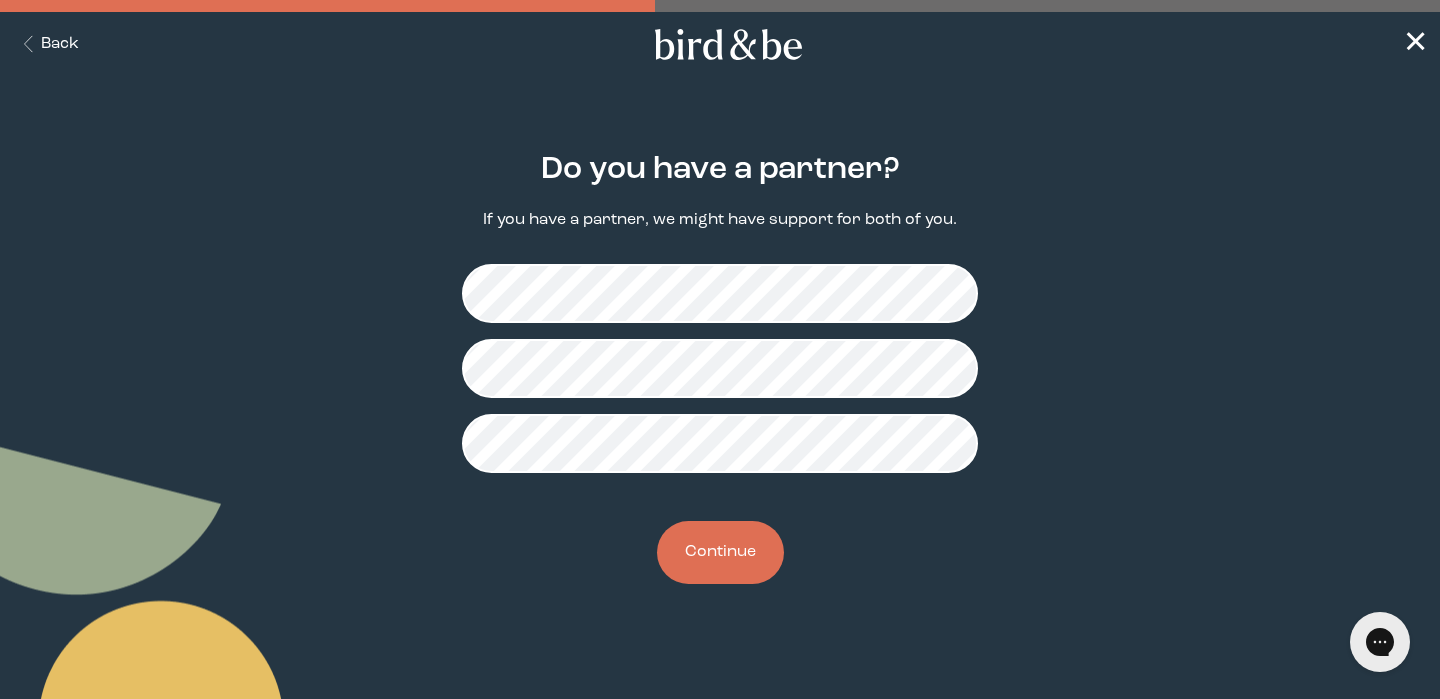 click on "Continue" at bounding box center (720, 552) 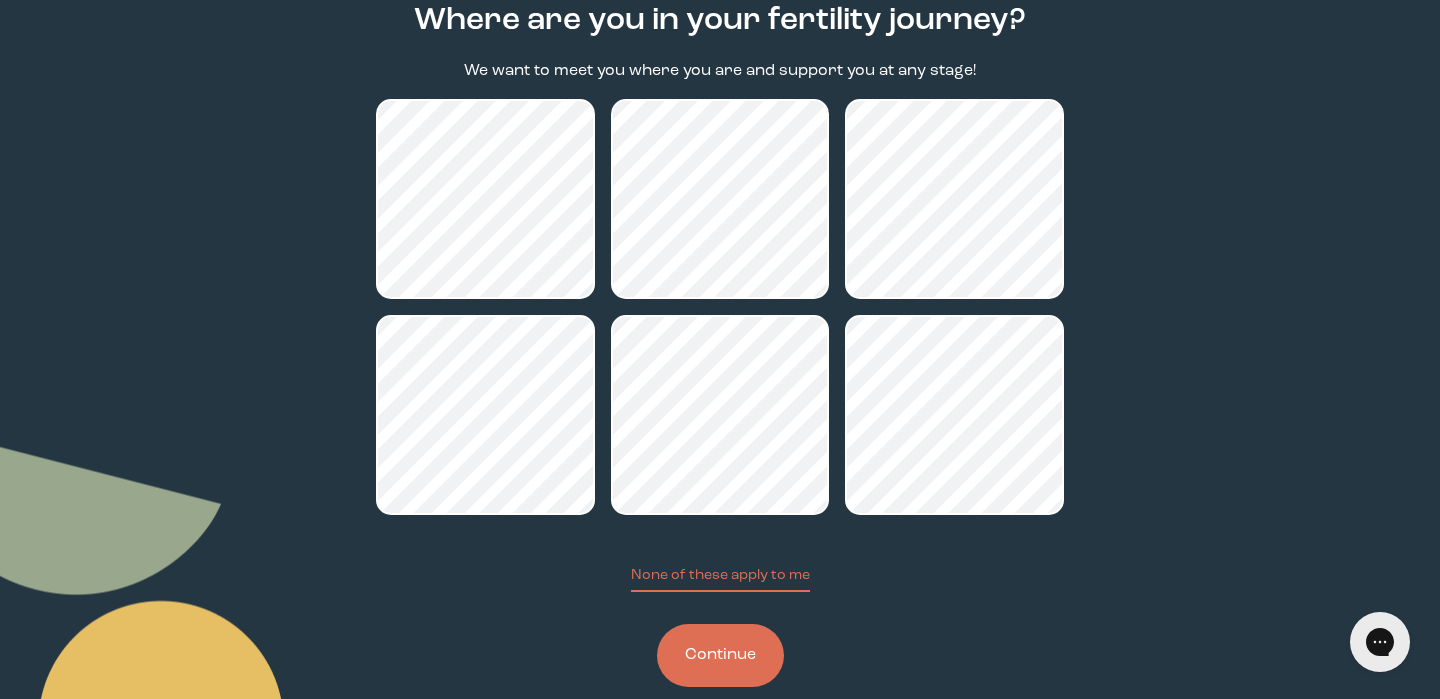 scroll, scrollTop: 157, scrollLeft: 0, axis: vertical 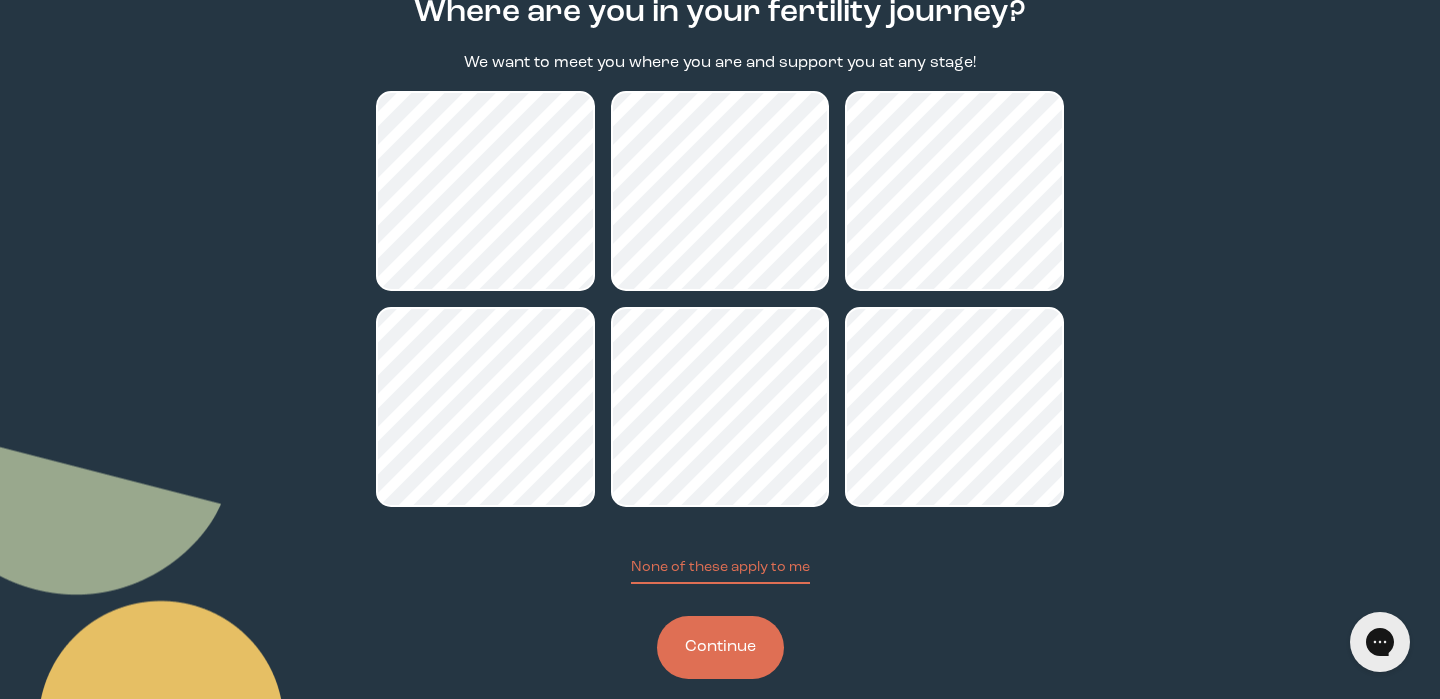 click on "Continue" at bounding box center [720, 647] 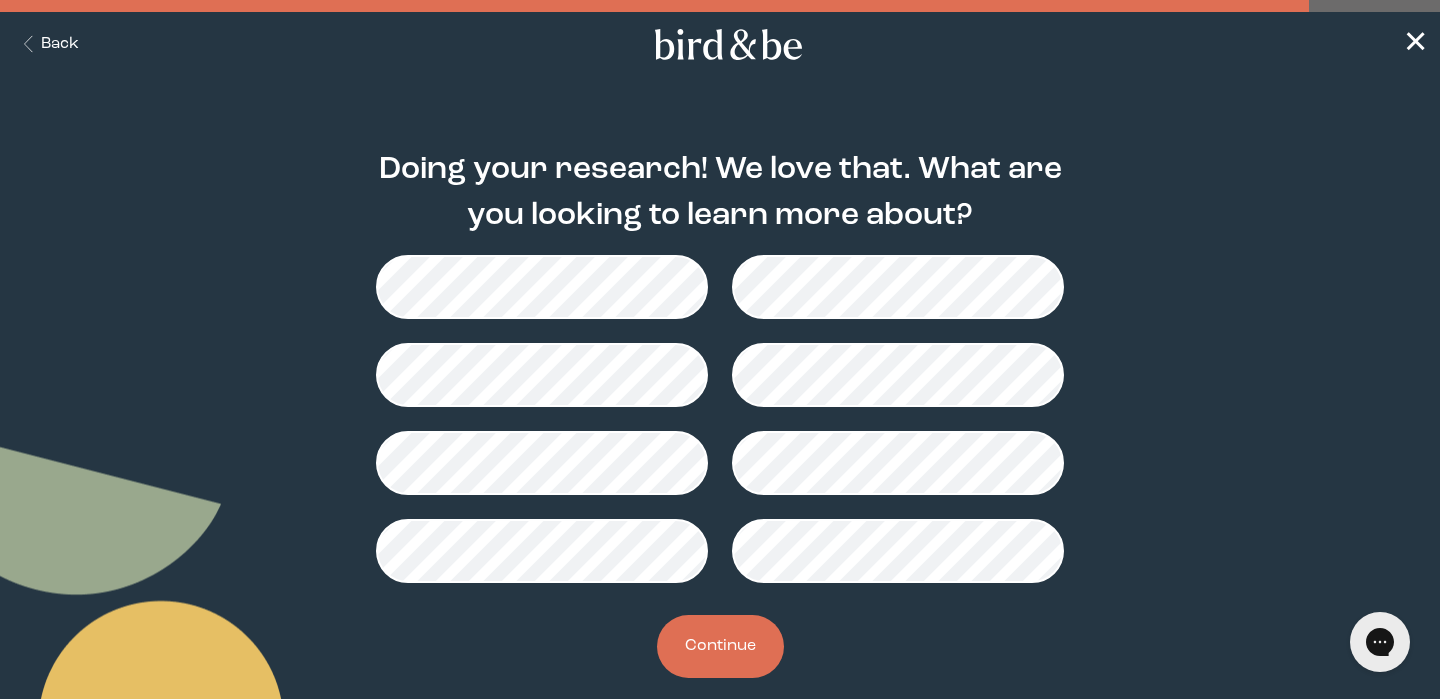 scroll, scrollTop: 27, scrollLeft: 0, axis: vertical 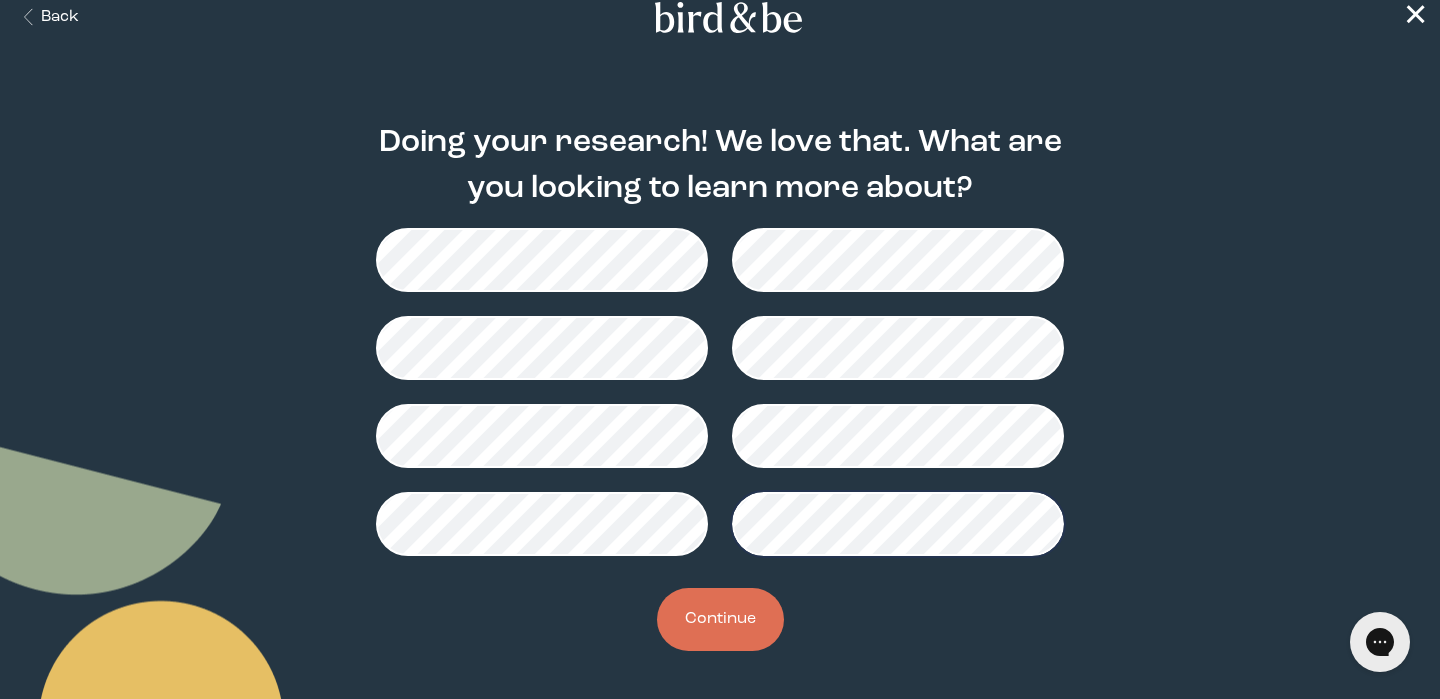 click on "Continue" at bounding box center (720, 619) 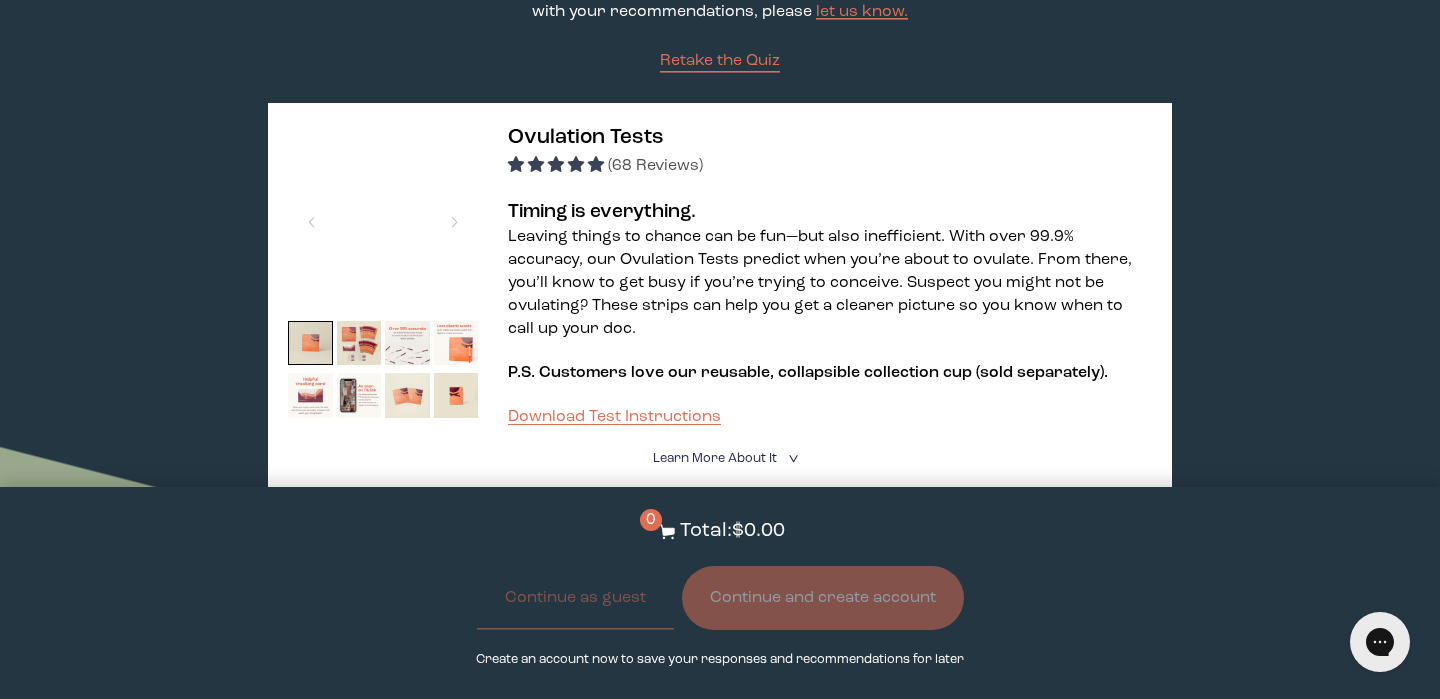 scroll, scrollTop: 120, scrollLeft: 0, axis: vertical 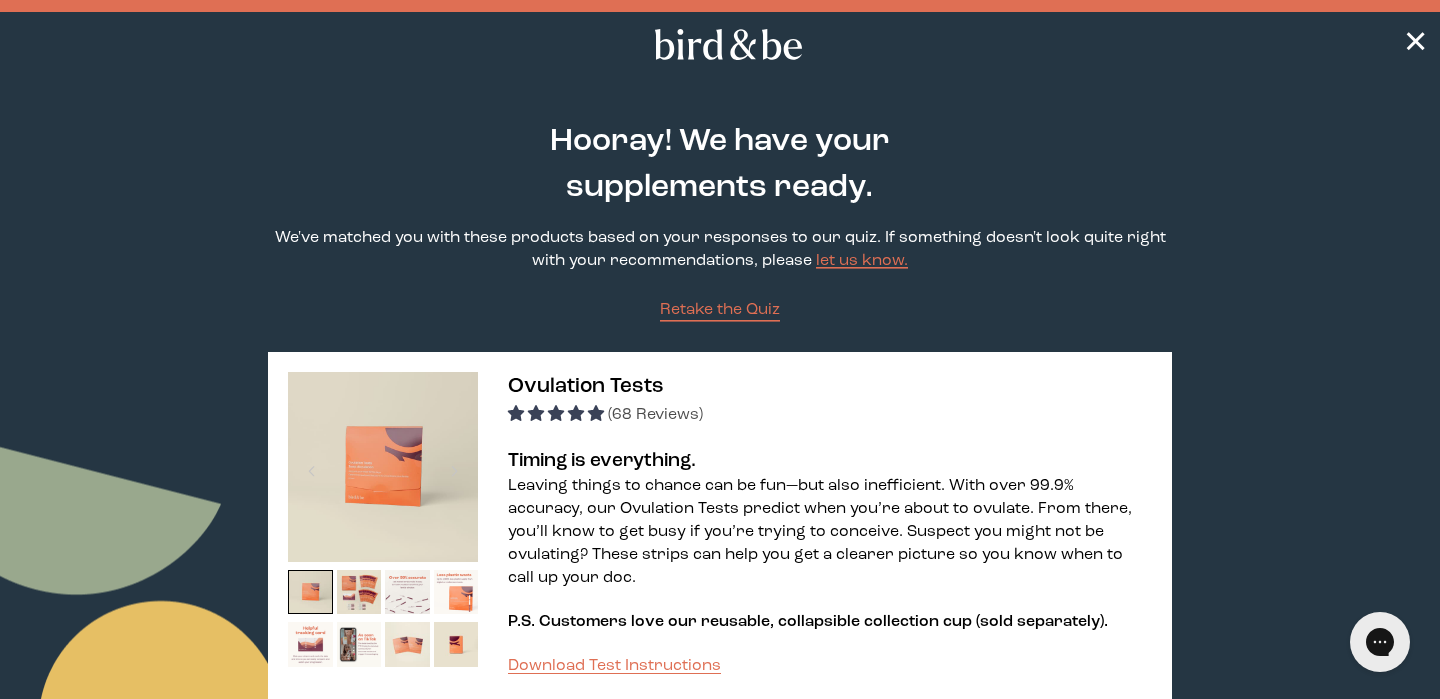 click on "Hooray! We have your supplements ready. We've matched you with these products based on your responses to our quiz. If something doesn't look quite right with your recommendations, please   let us know. Retake the Quiz Ovulation Tests         (68  Reviews)   Timing is everything.
Leaving things to chance can be fun—but also inefficient. With over 99.9% accuracy, our Ovulation Tests predict when you’re about to ovulate. From there, you’ll know to get busy if you’re trying to conceive. Suspect you might not be ovulating? These strips can help you get a clearer picture so you know when to call up your doc.
P.S. Customers love our reusable, collapsible collection cup (sold separately) .
Download Test Instructions Learn More About it   < What makes it special Is this product for you    Let’s make this easy with step-by-step instructions, ovulation info and a   results decoder. Check out our handy testing guide    Open testing guide With CoQ10 Boost(s) 1 Pack (10 Tests) 2 Packs (20 Tests)" at bounding box center [720, 653] 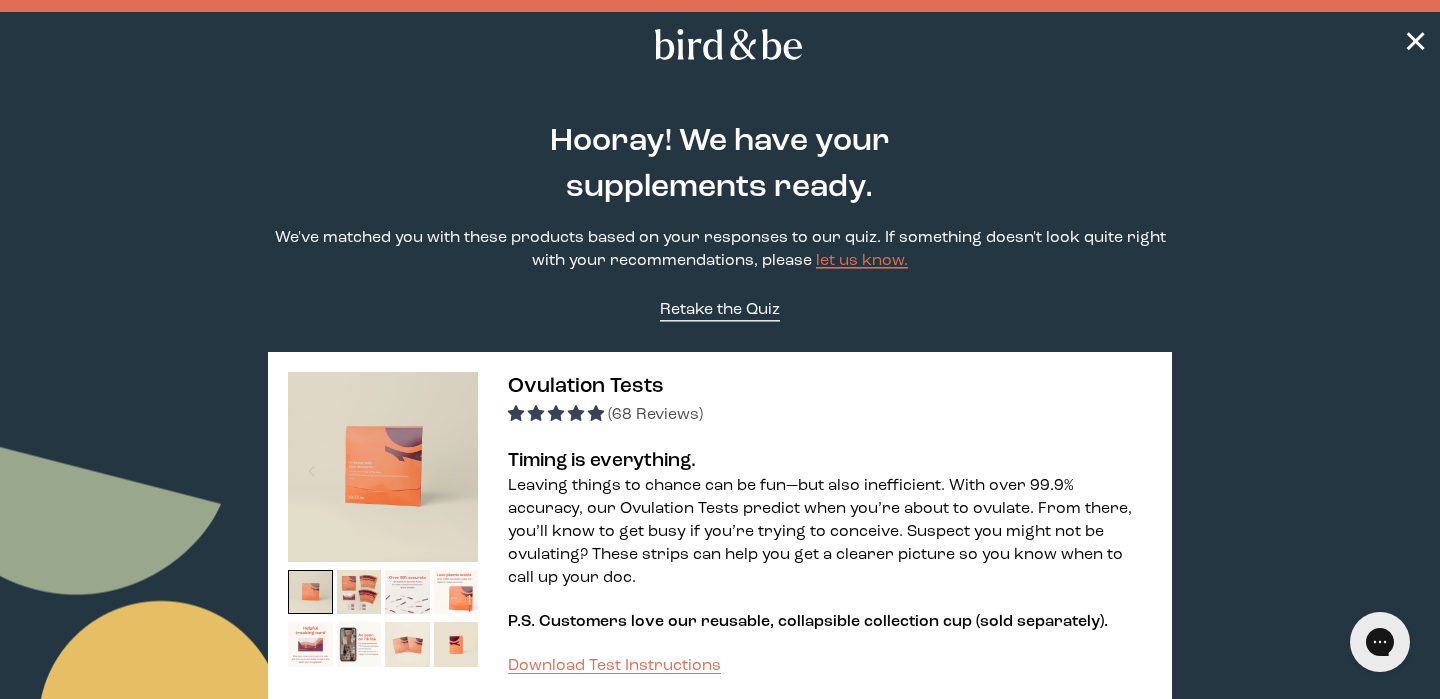 click on "Retake the Quiz" at bounding box center (720, 310) 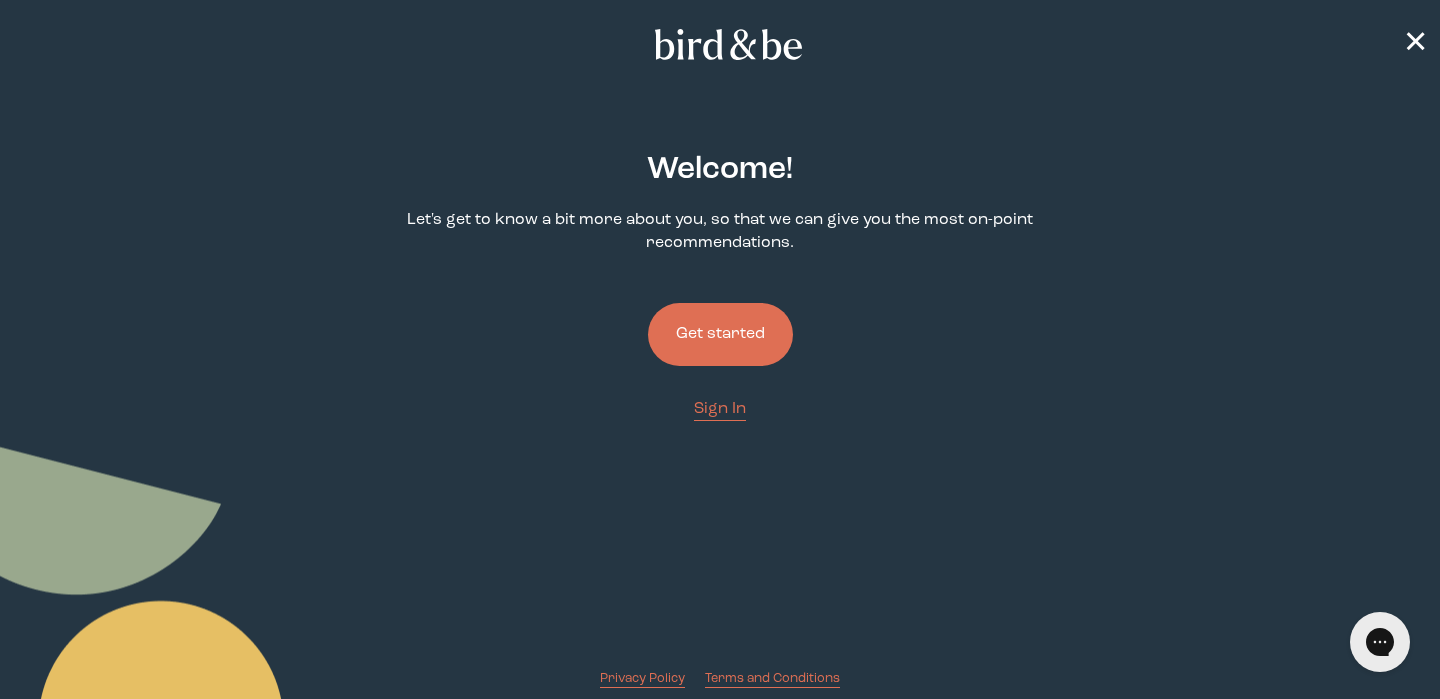 click on "Get started" at bounding box center (720, 334) 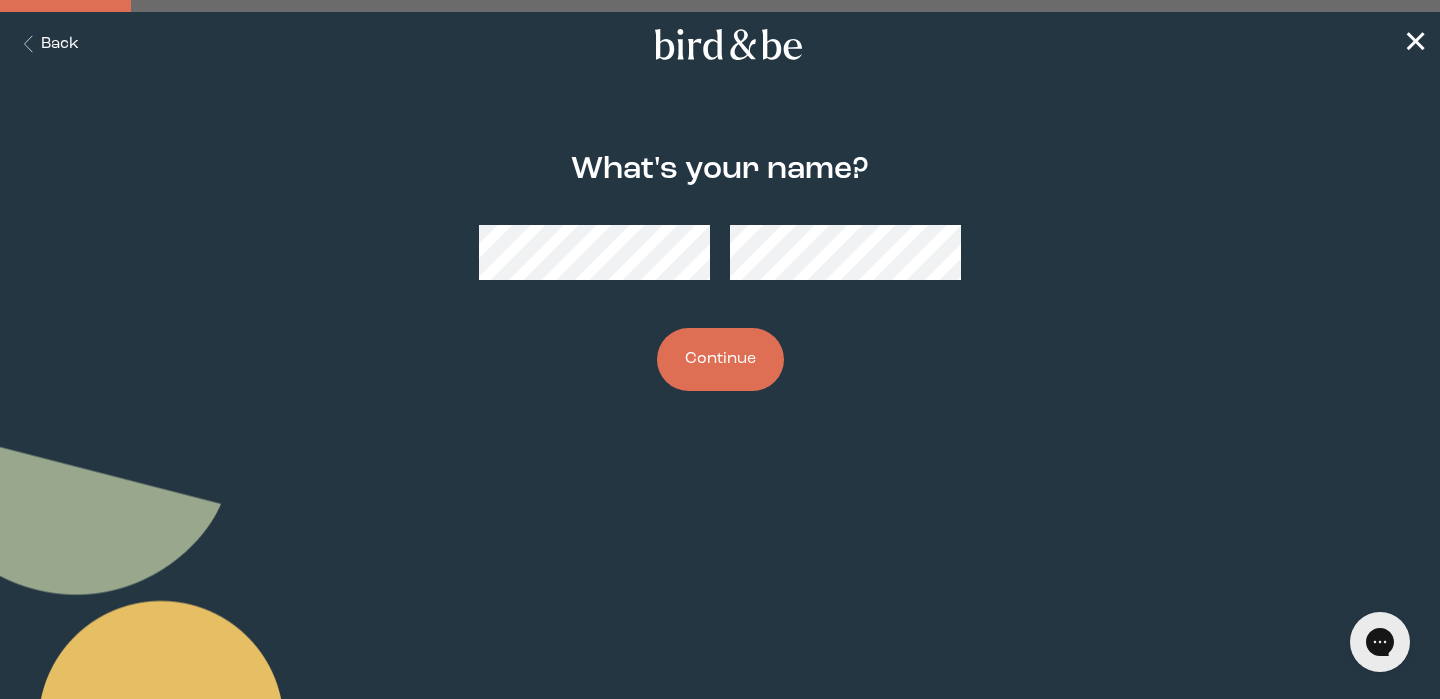 click on "Continue" at bounding box center (720, 359) 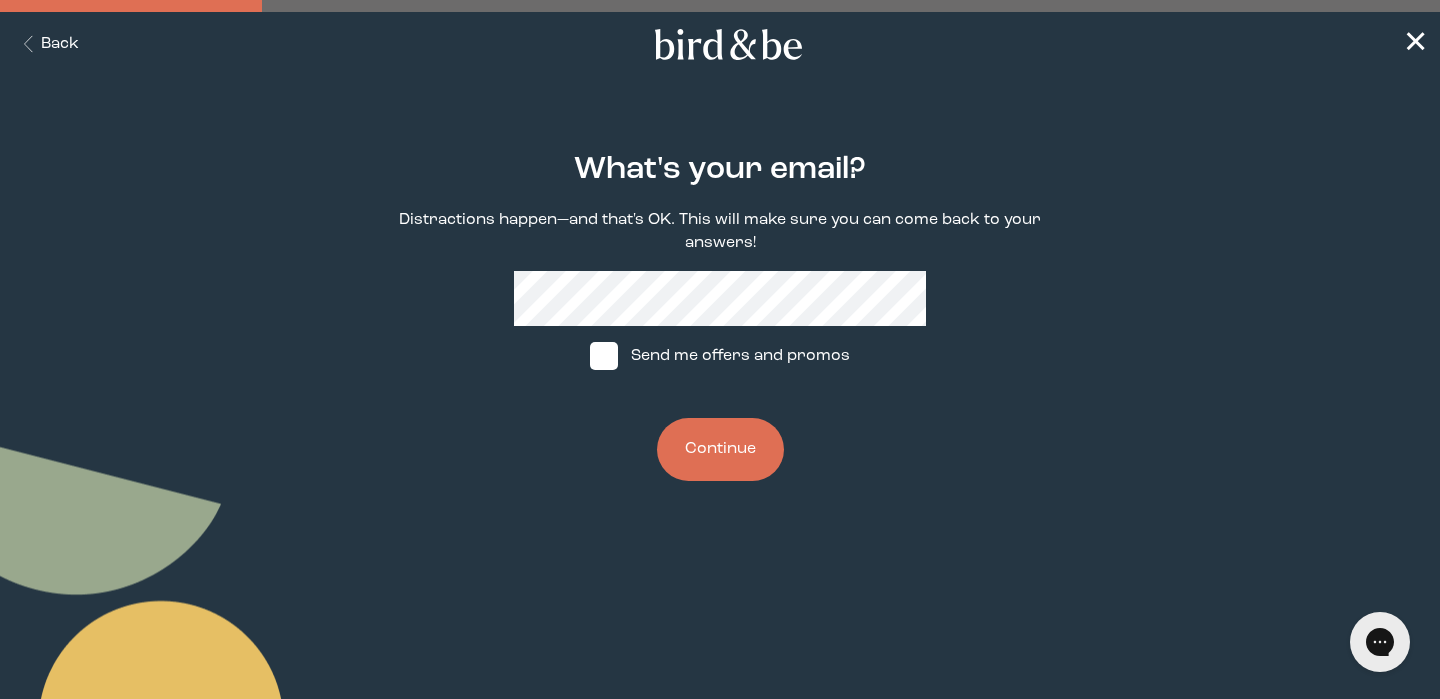 click on "Continue" at bounding box center (720, 449) 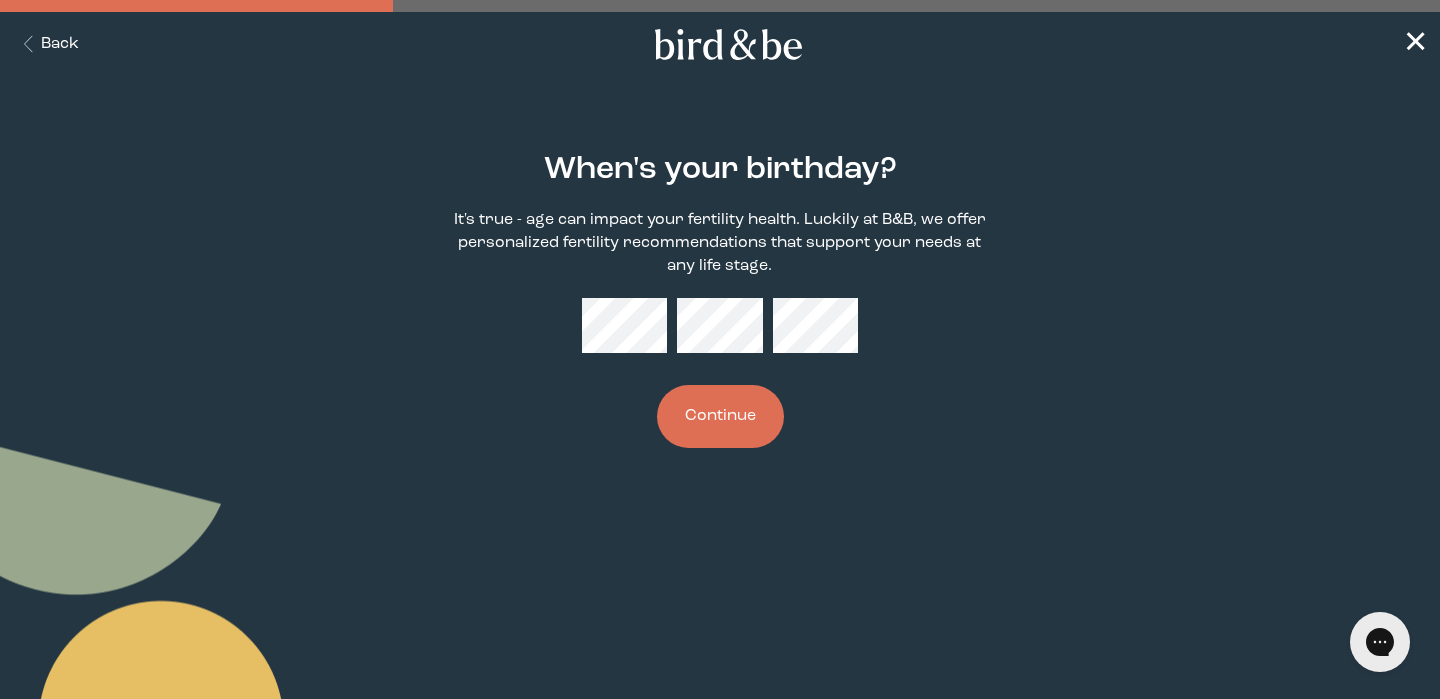 click on "Continue" at bounding box center (720, 416) 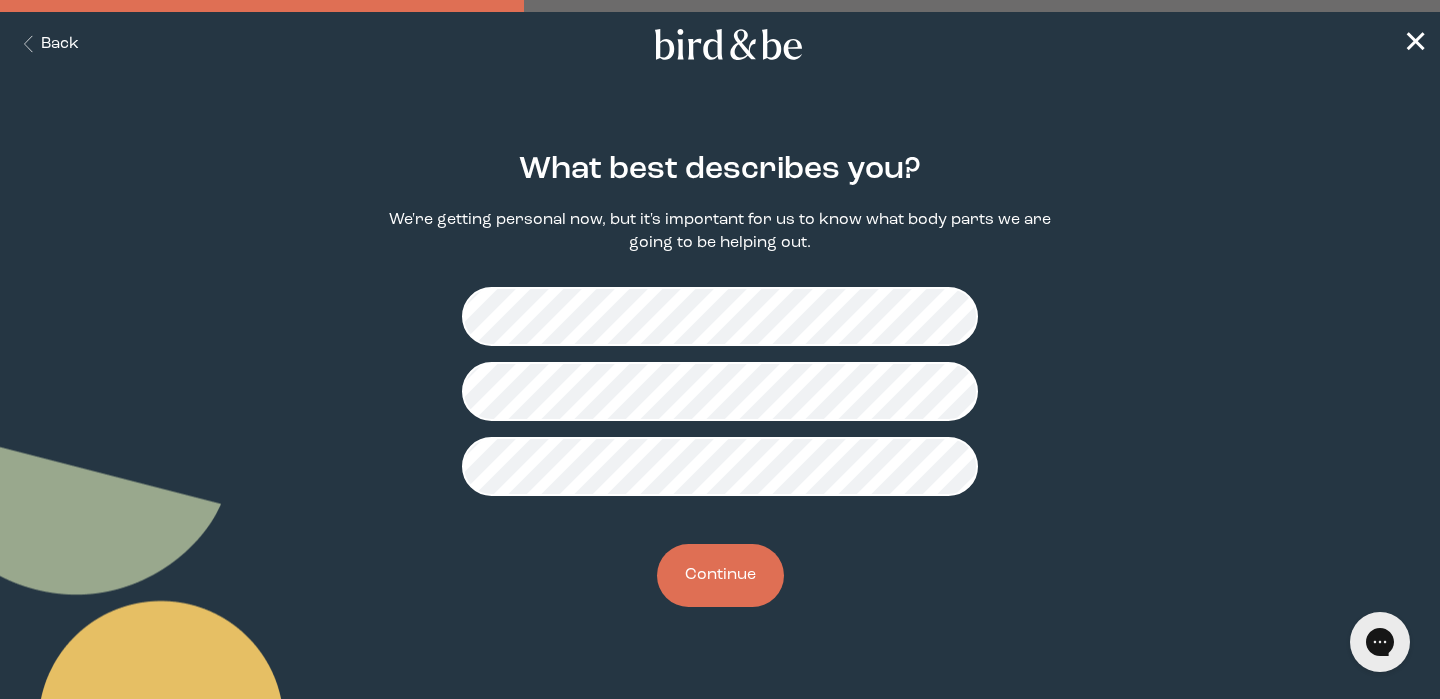 click on "Continue" at bounding box center (720, 575) 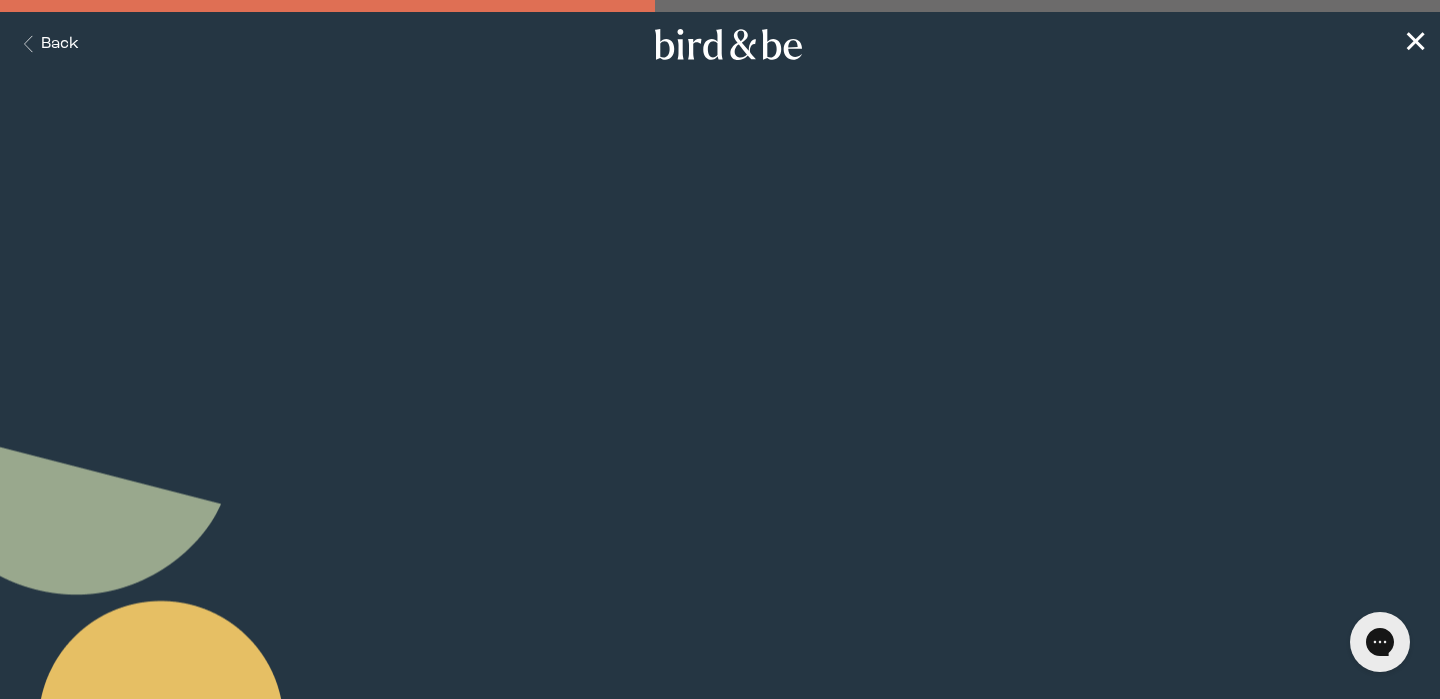 click on "Continue" at bounding box center (720, 552) 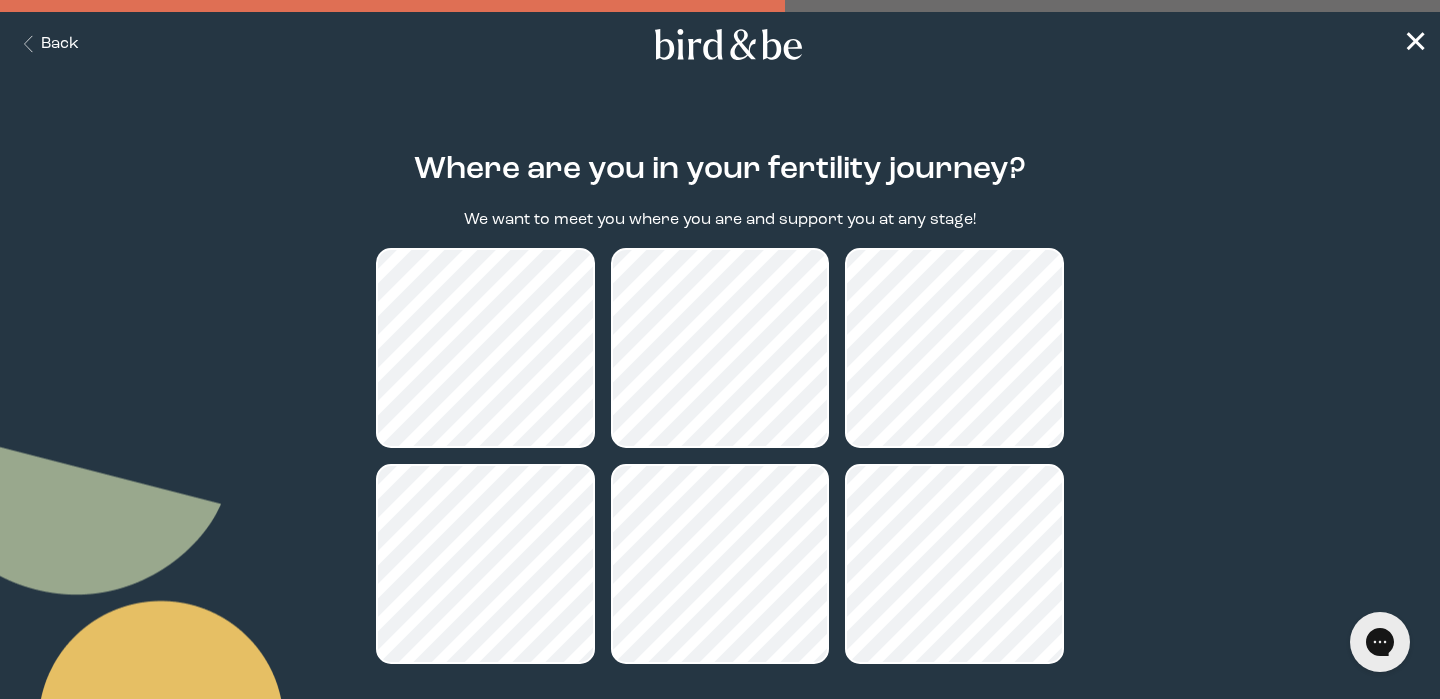 click at bounding box center (720, 456) 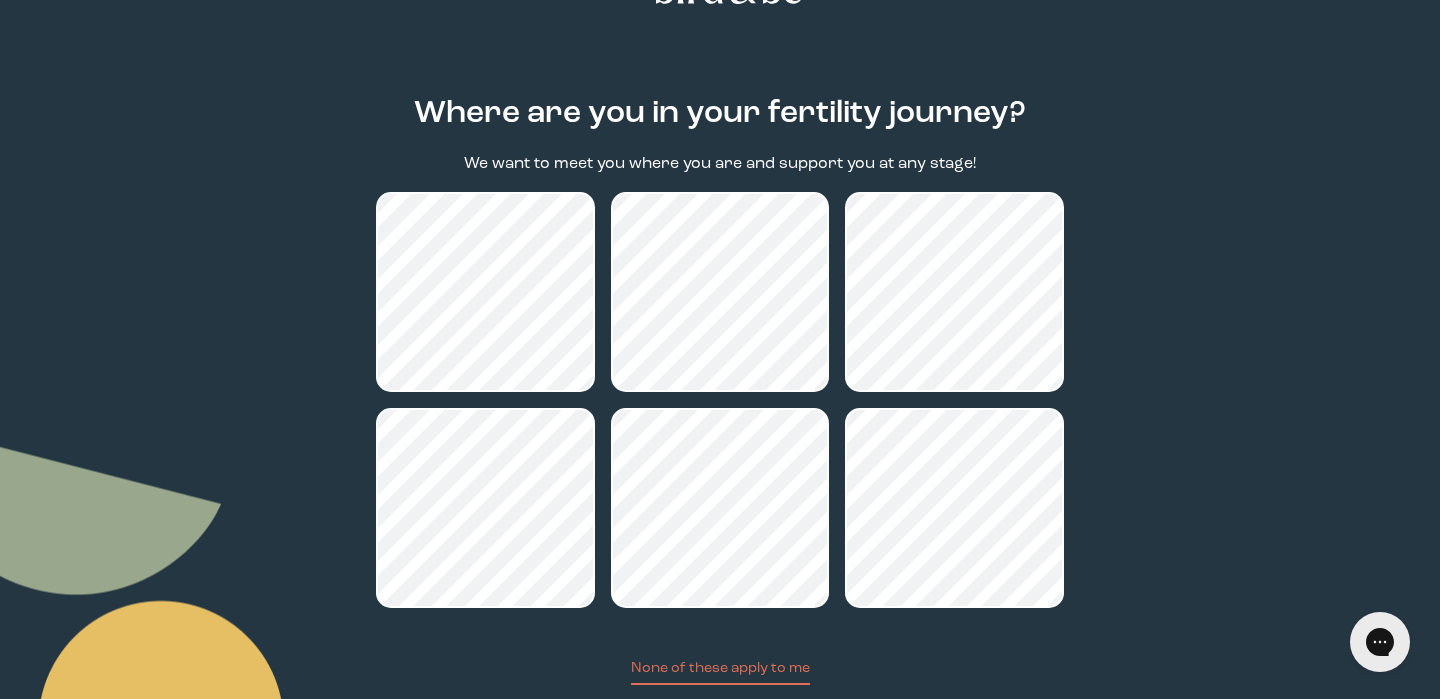 scroll, scrollTop: 186, scrollLeft: 0, axis: vertical 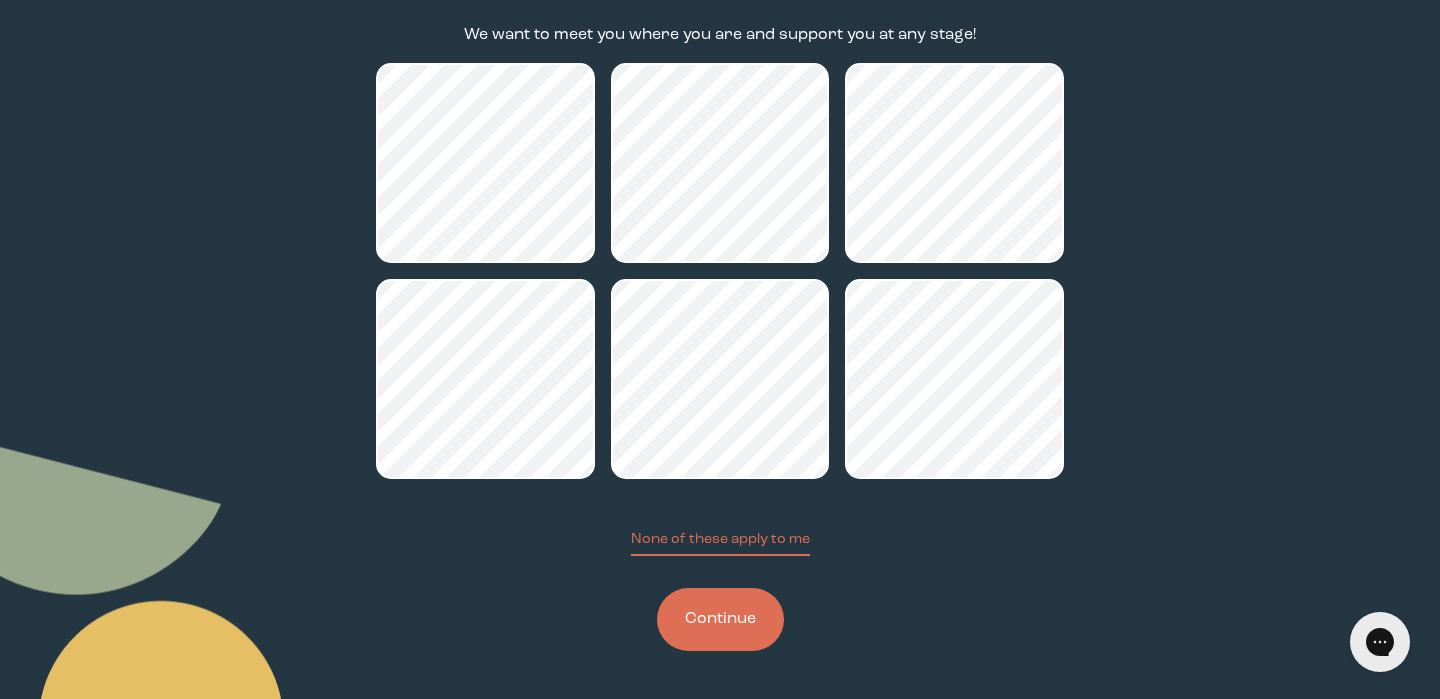 click on "Continue" at bounding box center (720, 619) 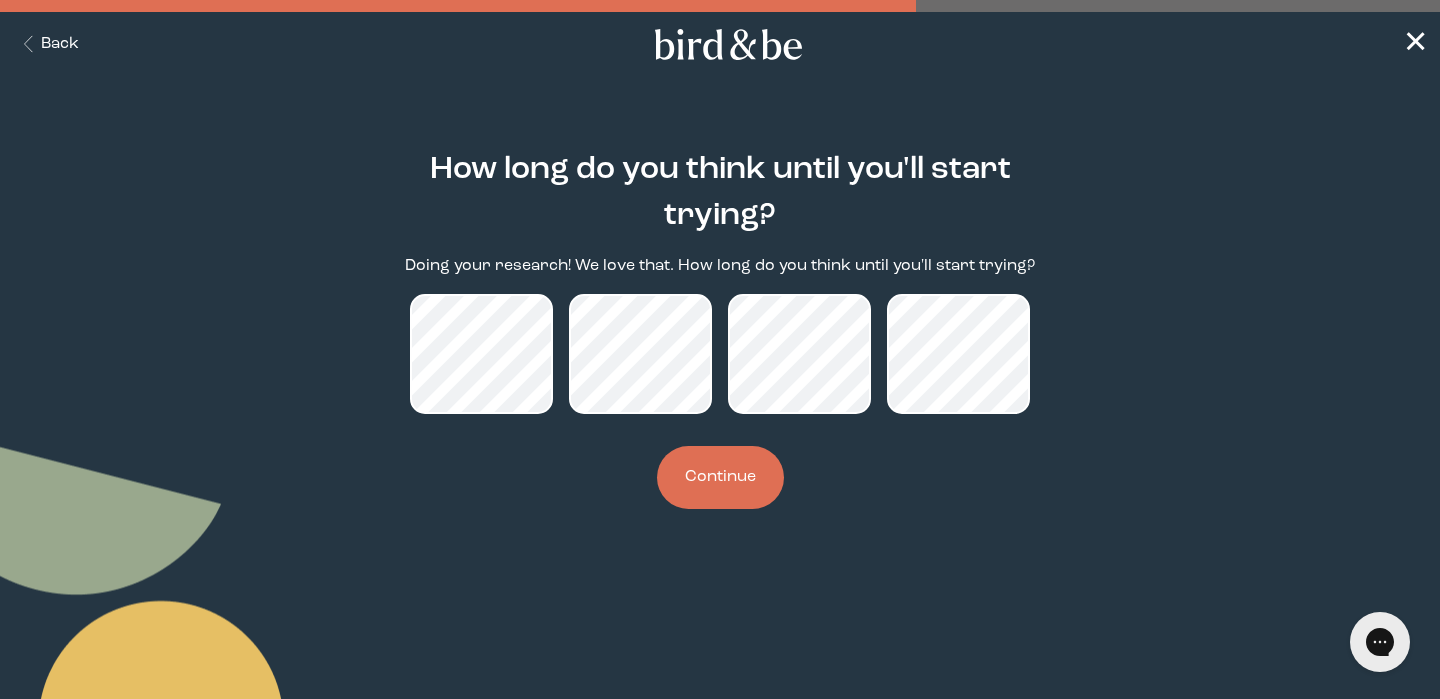 click on "Continue" at bounding box center (720, 477) 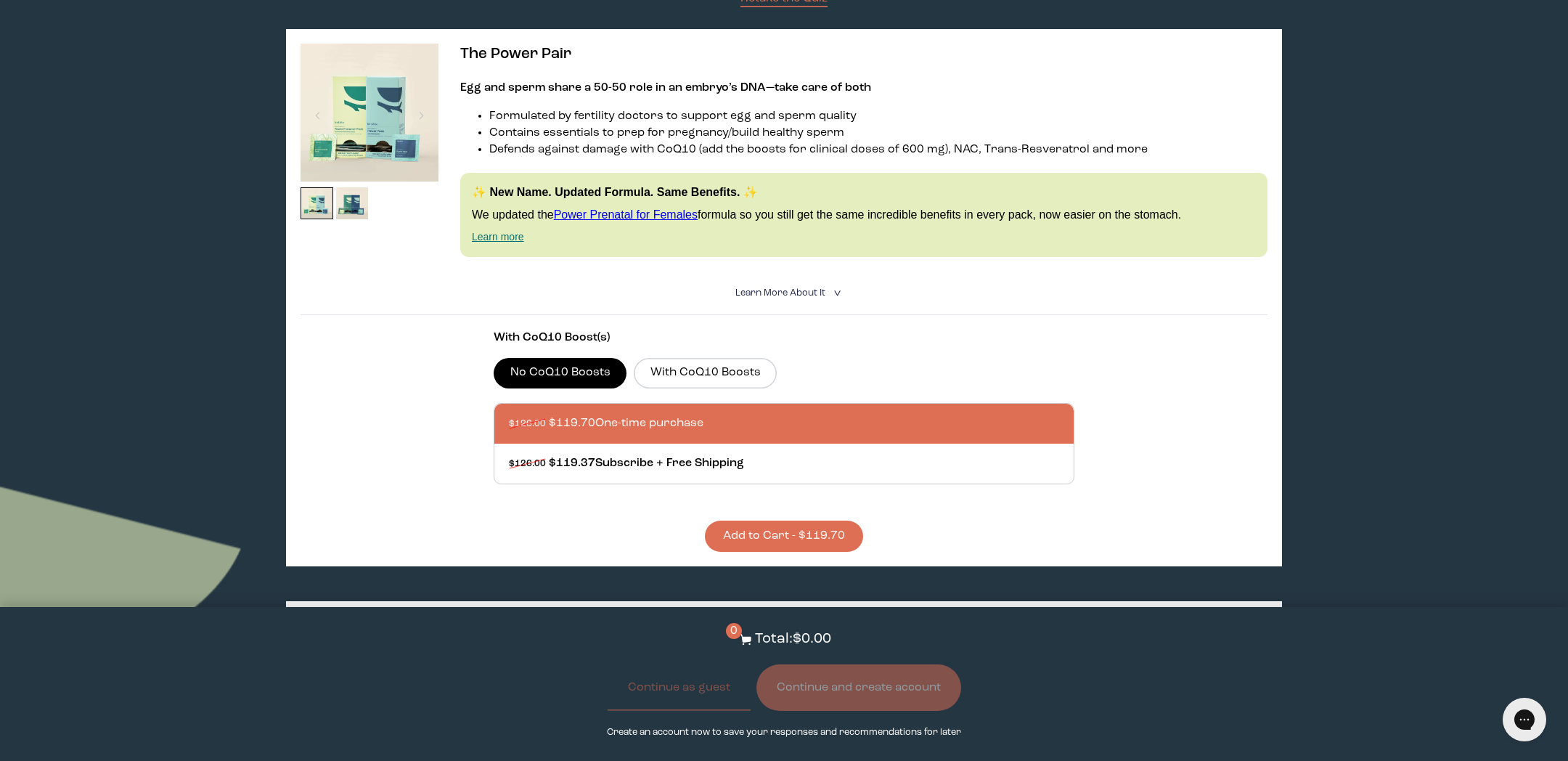 scroll, scrollTop: 251, scrollLeft: 0, axis: vertical 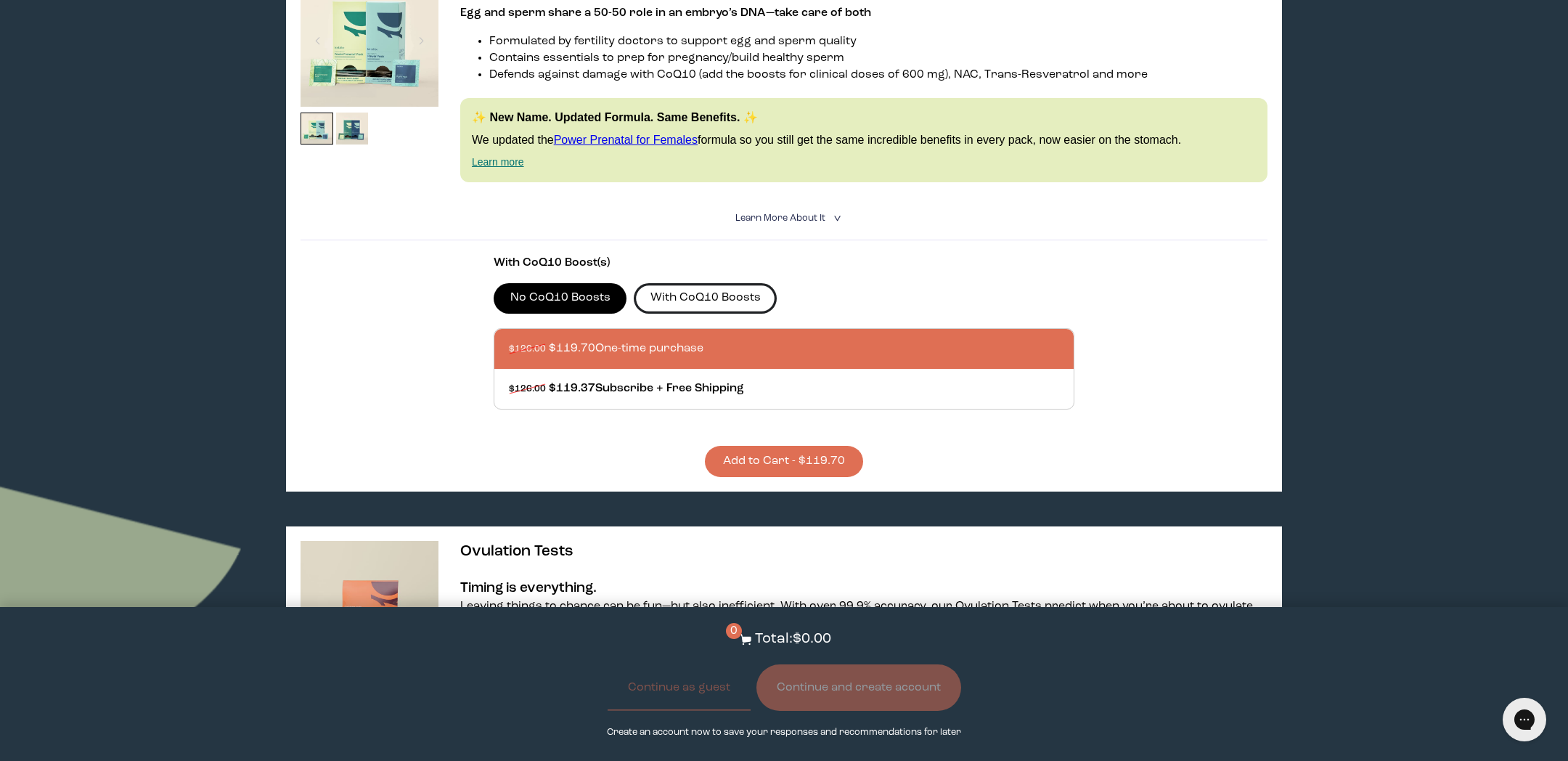 click on "With CoQ10 Boosts" at bounding box center [705, 298] 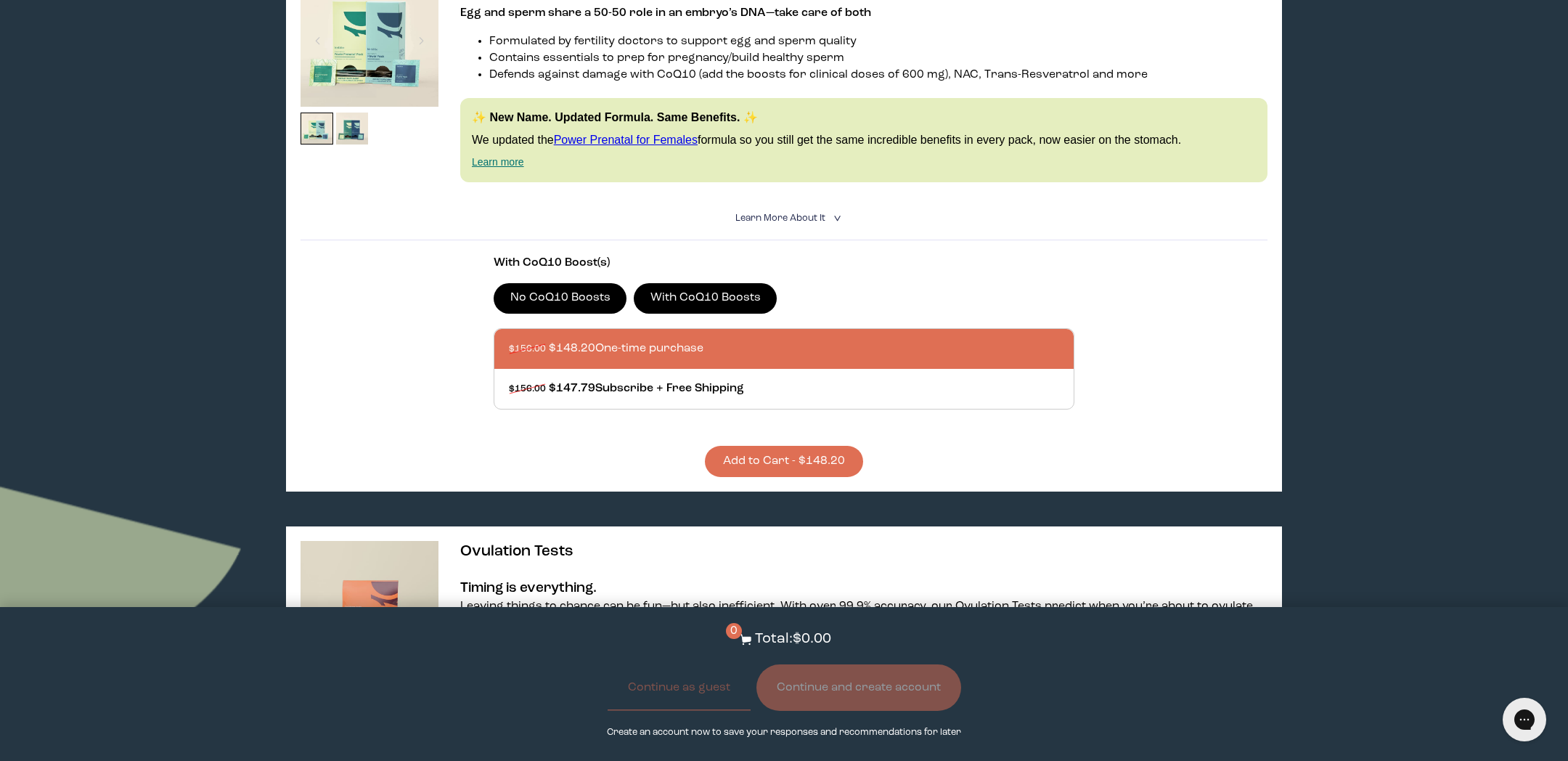 click on "No CoQ10 Boosts" at bounding box center (560, 298) 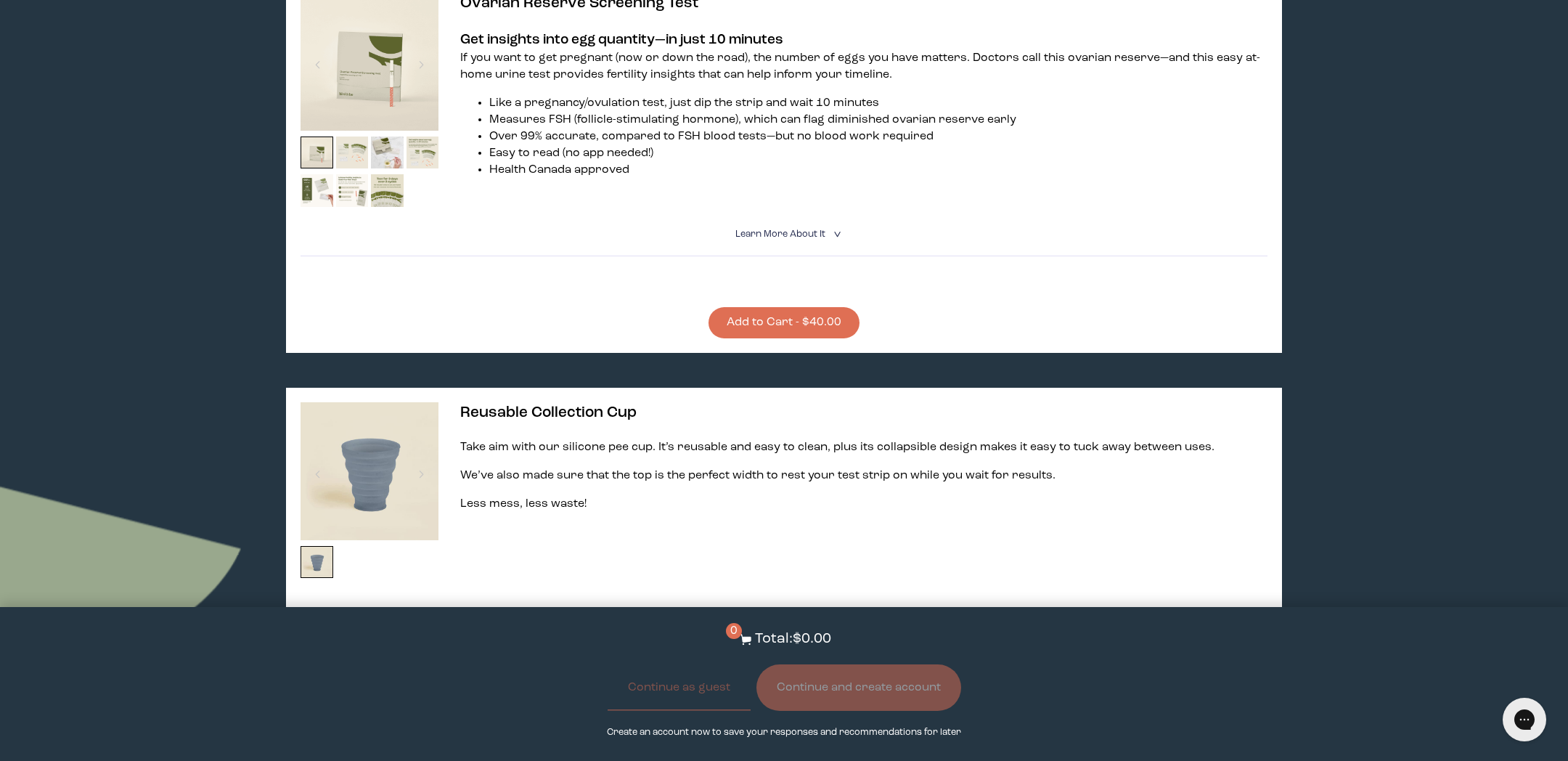 scroll, scrollTop: 1717, scrollLeft: 0, axis: vertical 